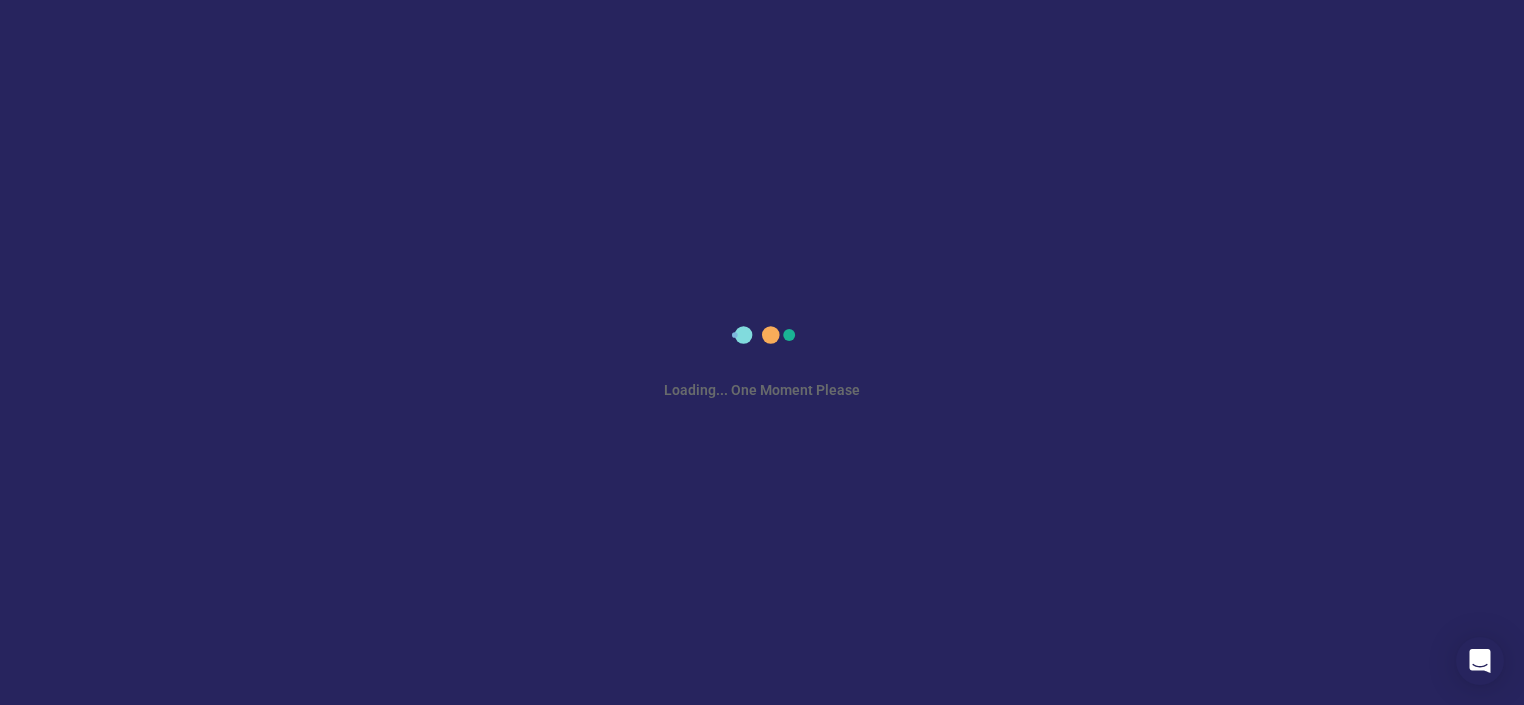 scroll, scrollTop: 0, scrollLeft: 0, axis: both 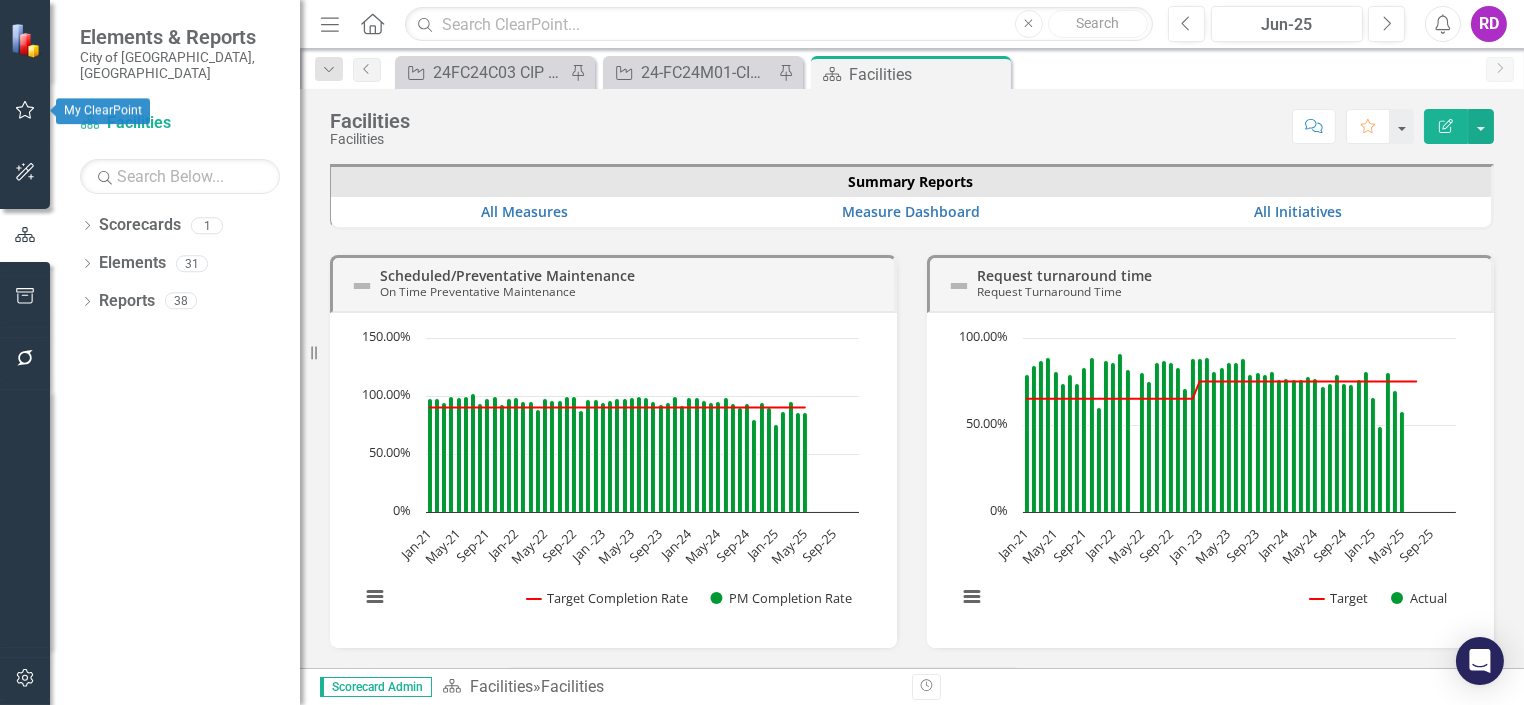 click 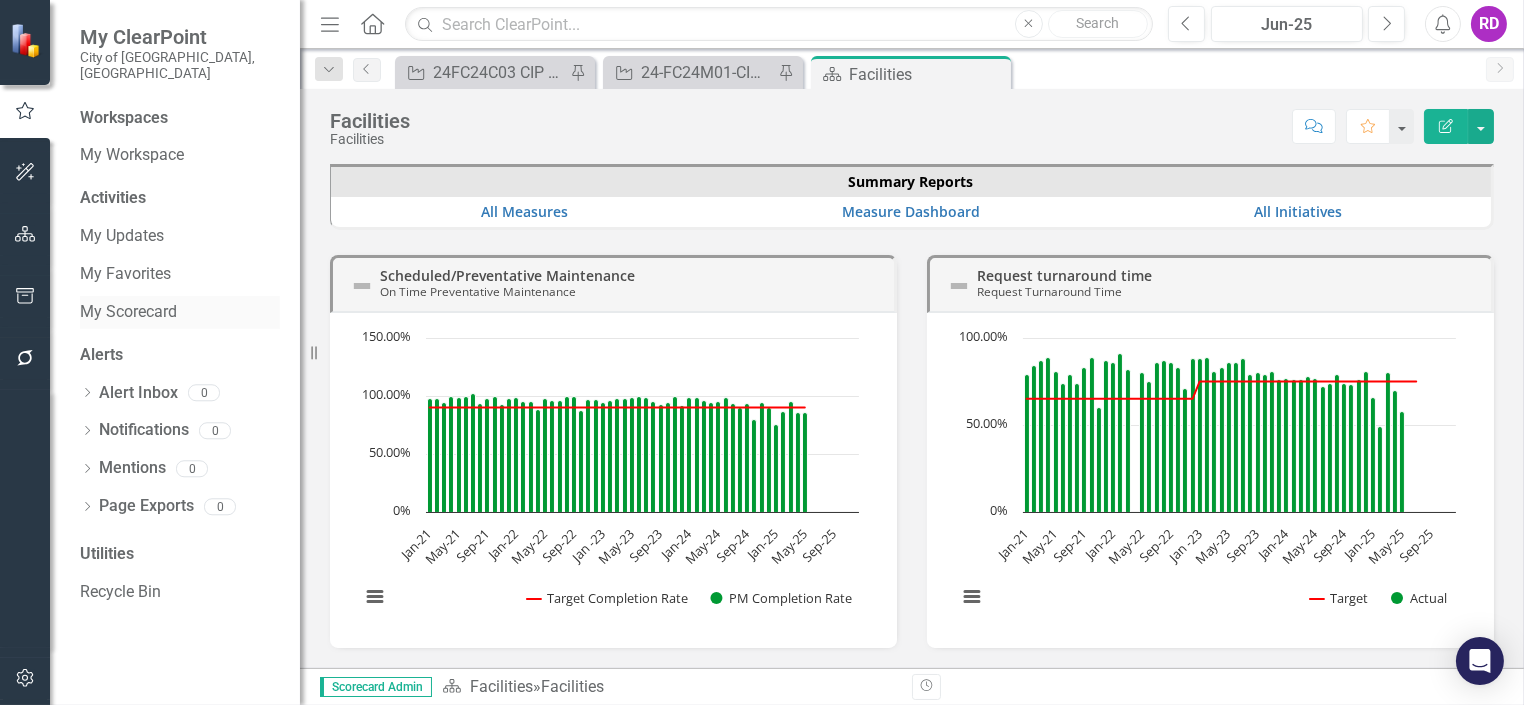click on "My Scorecard" at bounding box center [180, 312] 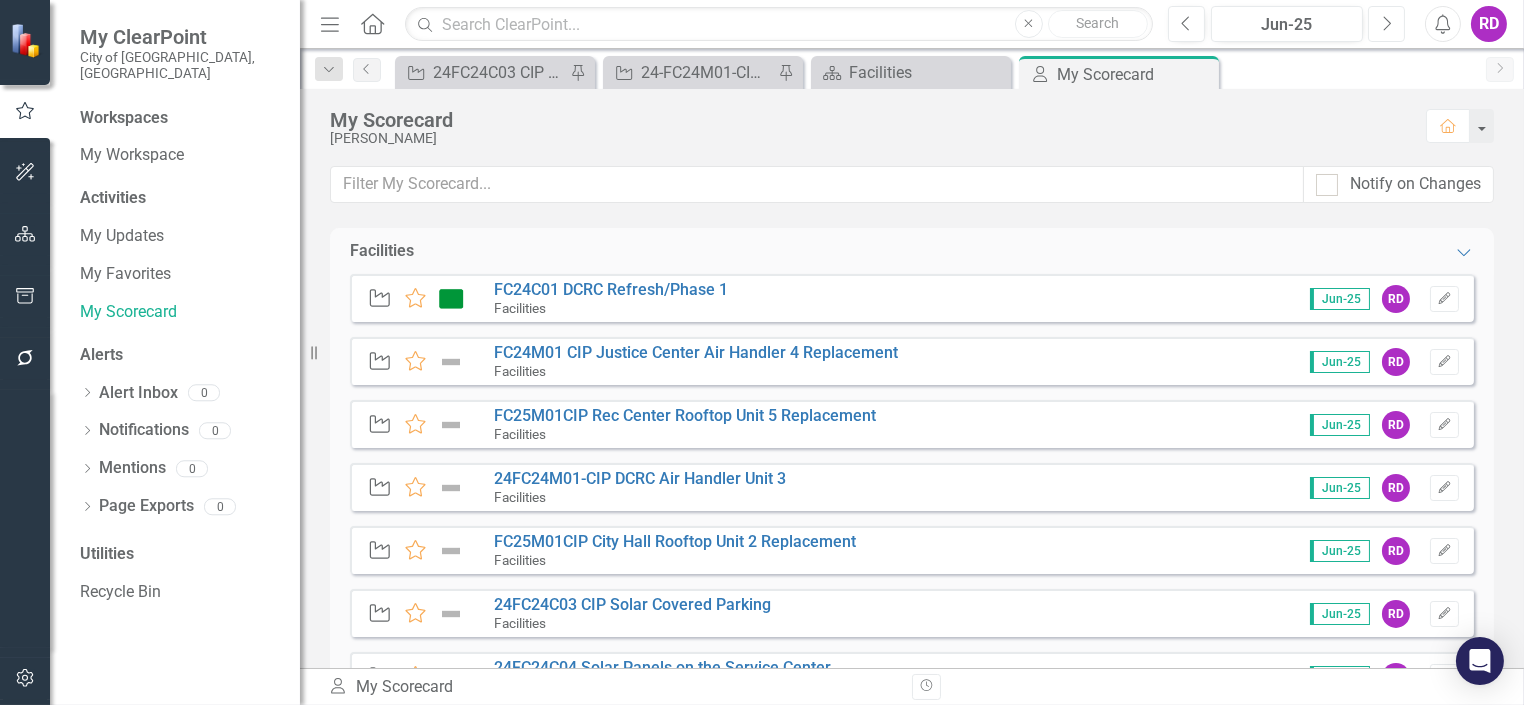 click on "Next" 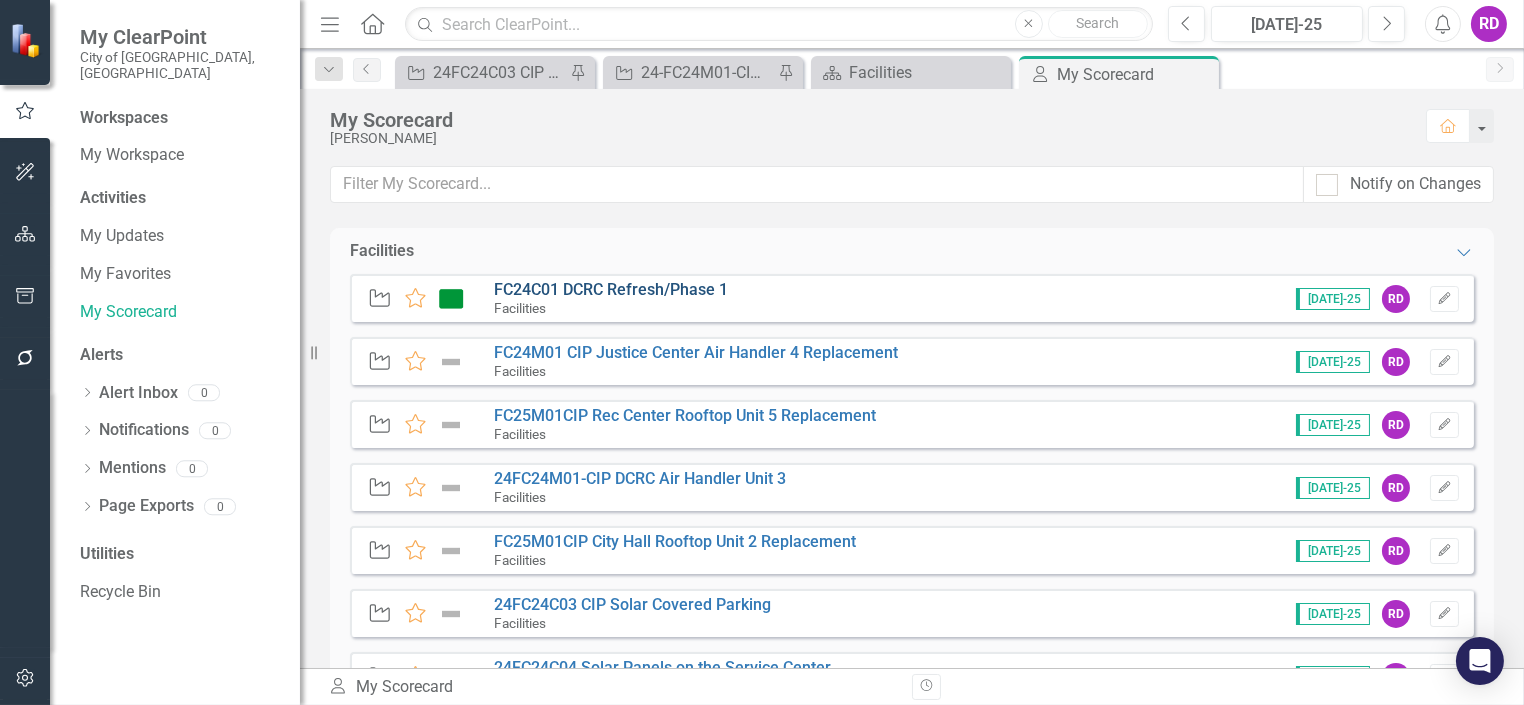 click on "FC24C01 DCRC Refresh/Phase 1" at bounding box center [611, 289] 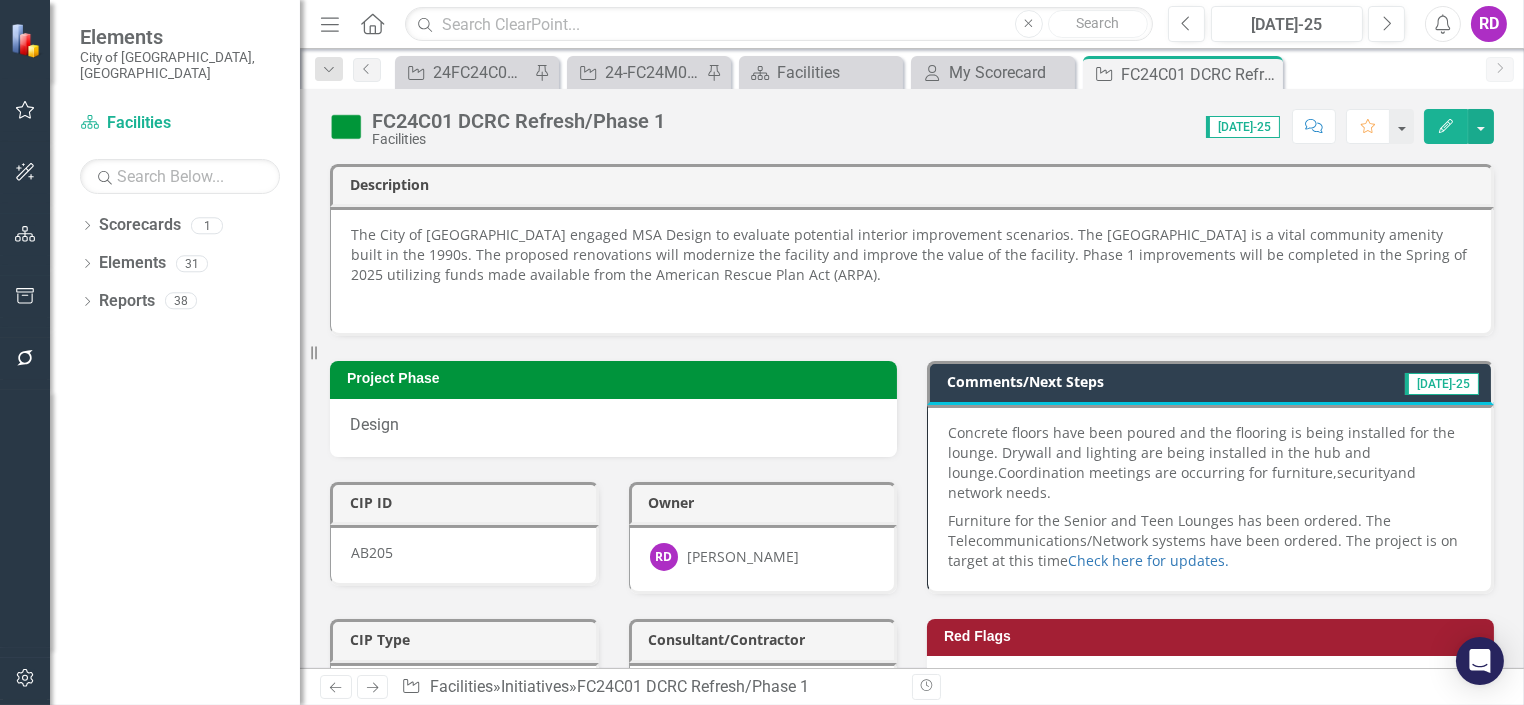 click on "Concrete floors have been poured and the flooring is being installed for the lounge. Drywall and lighting are being installed in the hub and lounge.  Coordination meetings are occurring for furniture,  security  and network needs." at bounding box center (1209, 465) 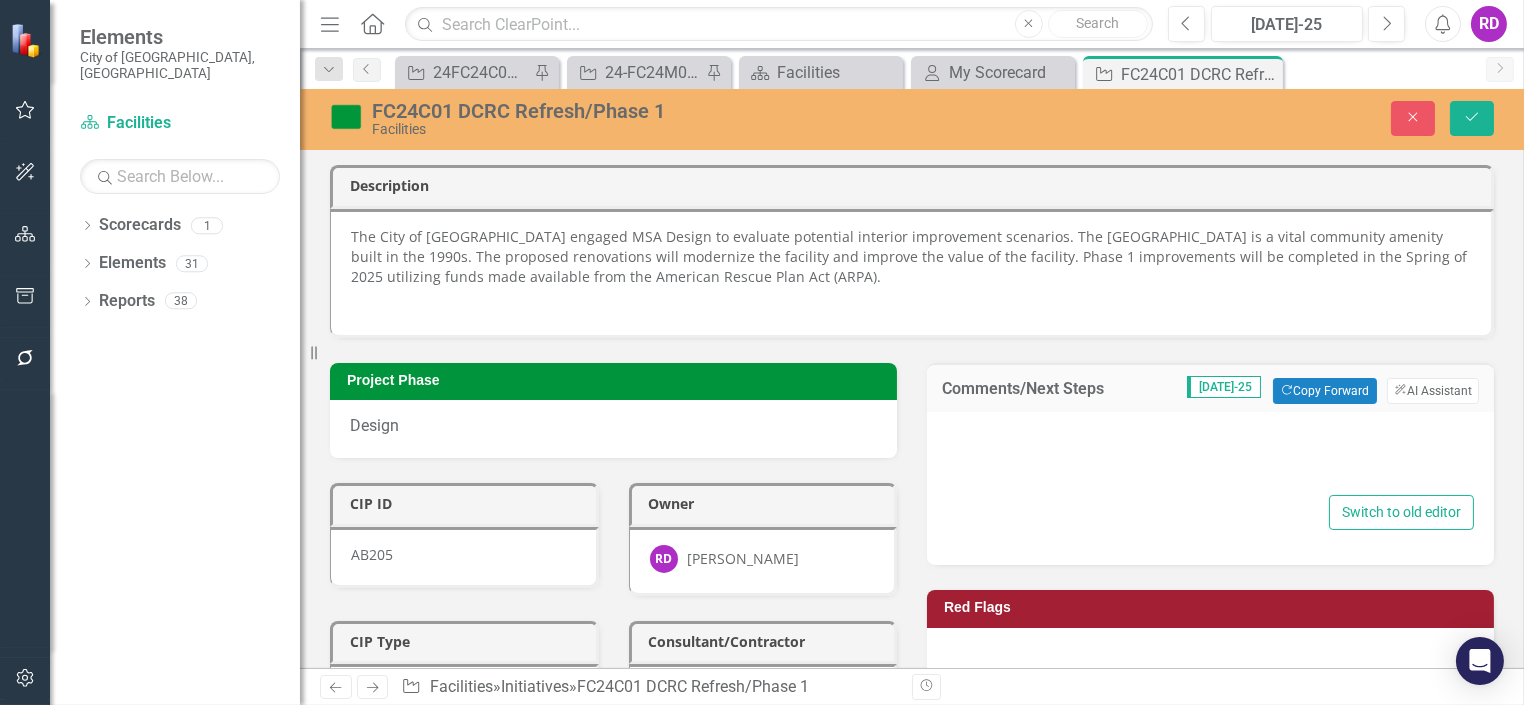 type on "<p><span lang="EN-US" xml:lang="EN-US" data-contrast="none"><span data-ccp-para="" data-ccp-parastyle-defn="{&quot;ObjectId&quot;:&quot;a3a392a4-6759-4424-9d20-404594d88bad|68&quot;,&quot;ClassId&quot;:1073872969,&quot;Properties&quot;:[469775450,&quot;Default&quot;,201340122,&quot;2&quot;,134233614,&quot;true&quot;,469778129,&quot;Default&quot;,335572020,&quot;1&quot;,469777841,&quot;Trade Gothic Next LT Pro Lt&quot;,469777842,&quot;Trade Gothic Next LT Pro Lt&quot;,469777844,&quot;Trade Gothic Next LT Pro Lt&quot;,469769226,&quot;Trade Gothic Next LT Pro Lt&quot;,335551500,&quot;0&quot;,201342446,&quot;1&quot;,201342447,&quot;5&quot;,201342448,&quot;1&quot;,201342449,&quot;1&quot;,469777843,&quot;[PERSON_NAME];,201341986,&quot;1&quot;,268442635,&quot;24&quot;]}">Concrete floors have been poured and the flooring is being installed for the lounge. Drywall and lighting are being installed in the hub and lounge.</span><span data-ccp-para="">&nbsp;Coordination meetings are occurring for furniture, </span><span..." 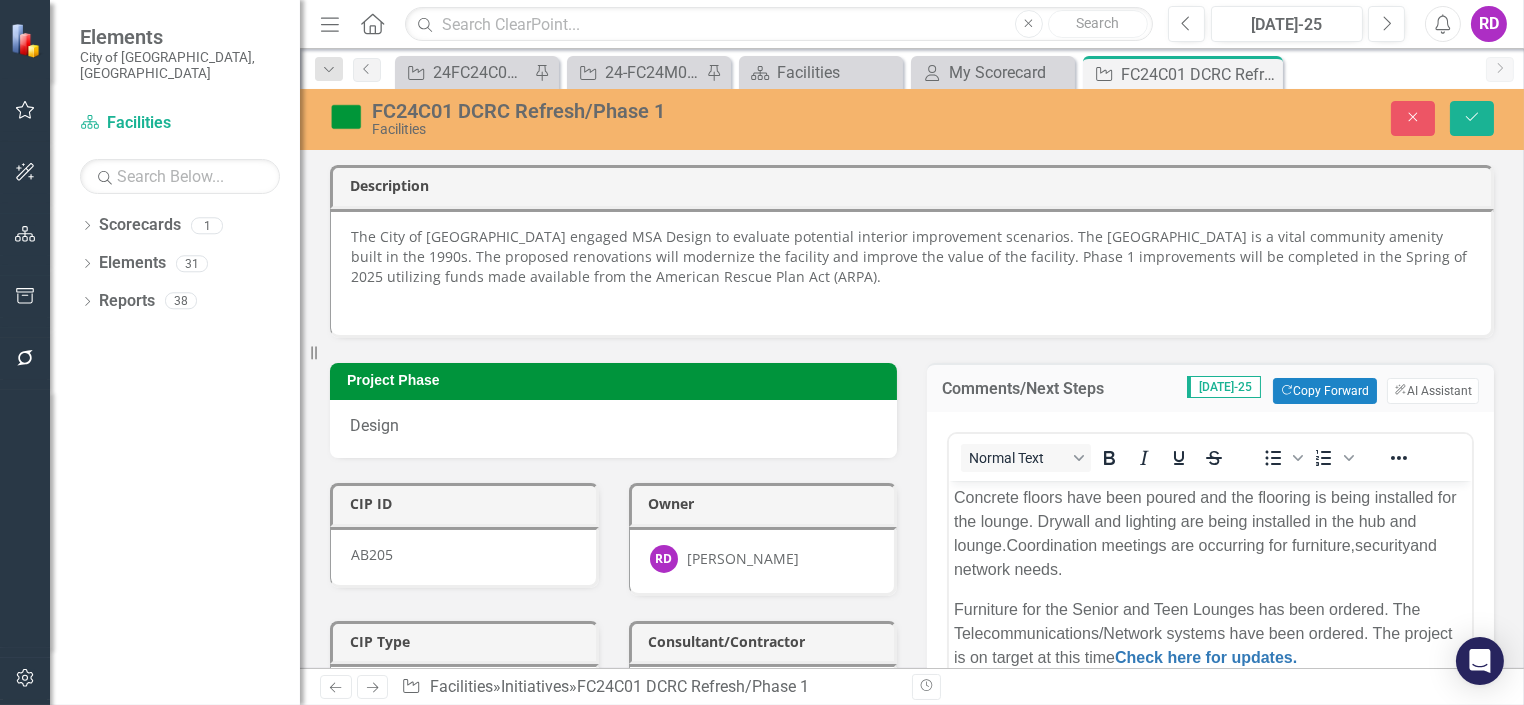 scroll, scrollTop: 0, scrollLeft: 0, axis: both 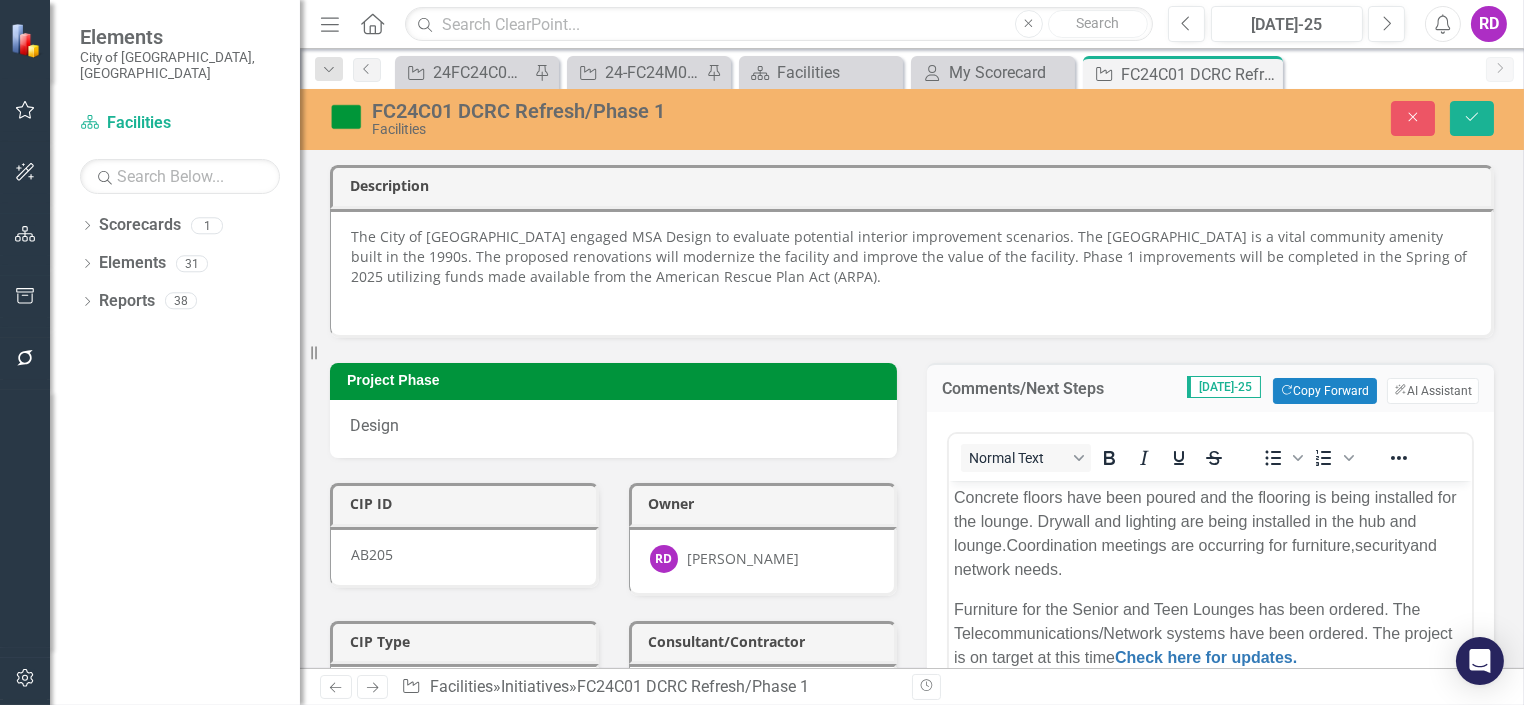 click on "Concrete floors have been poured and the flooring is being installed for the lounge. Drywall and lighting are being installed in the hub and lounge." at bounding box center (1204, 520) 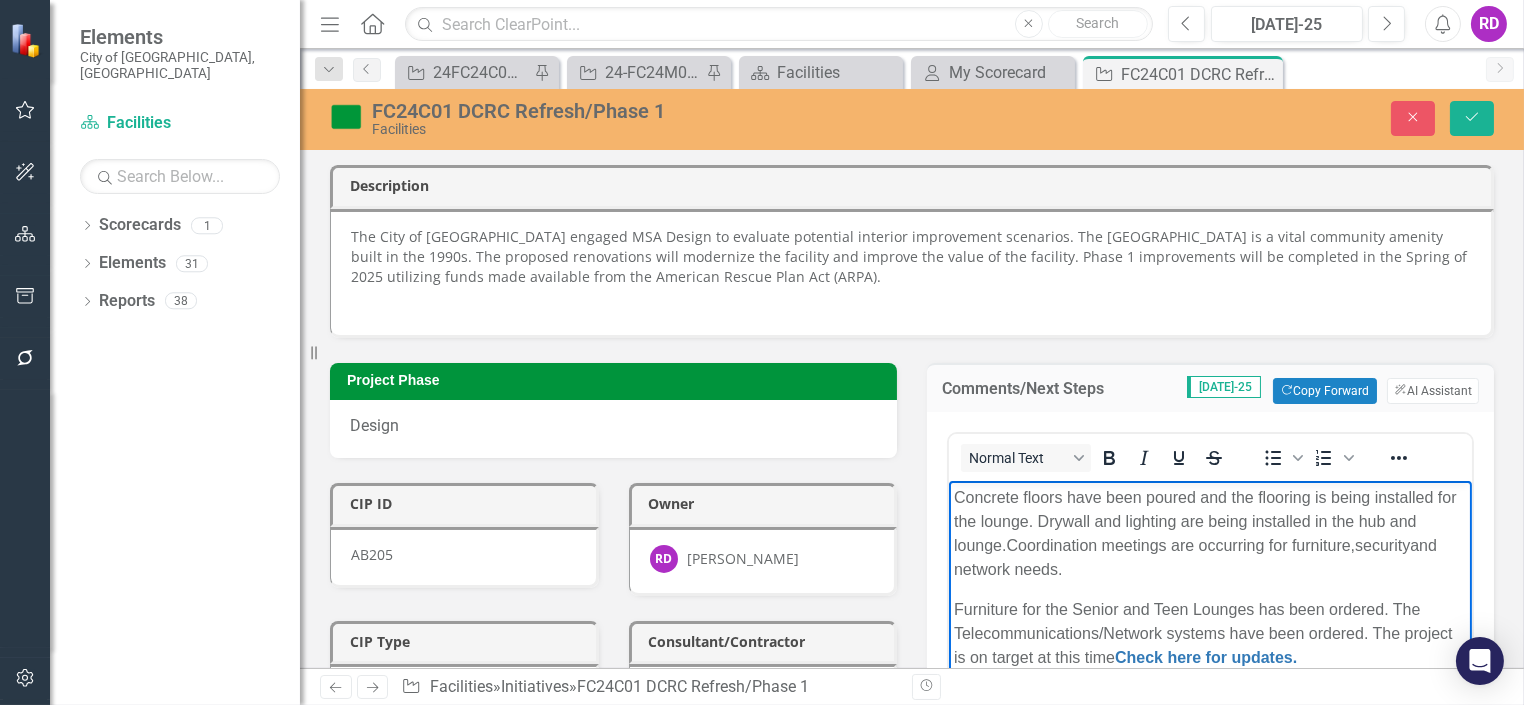 type 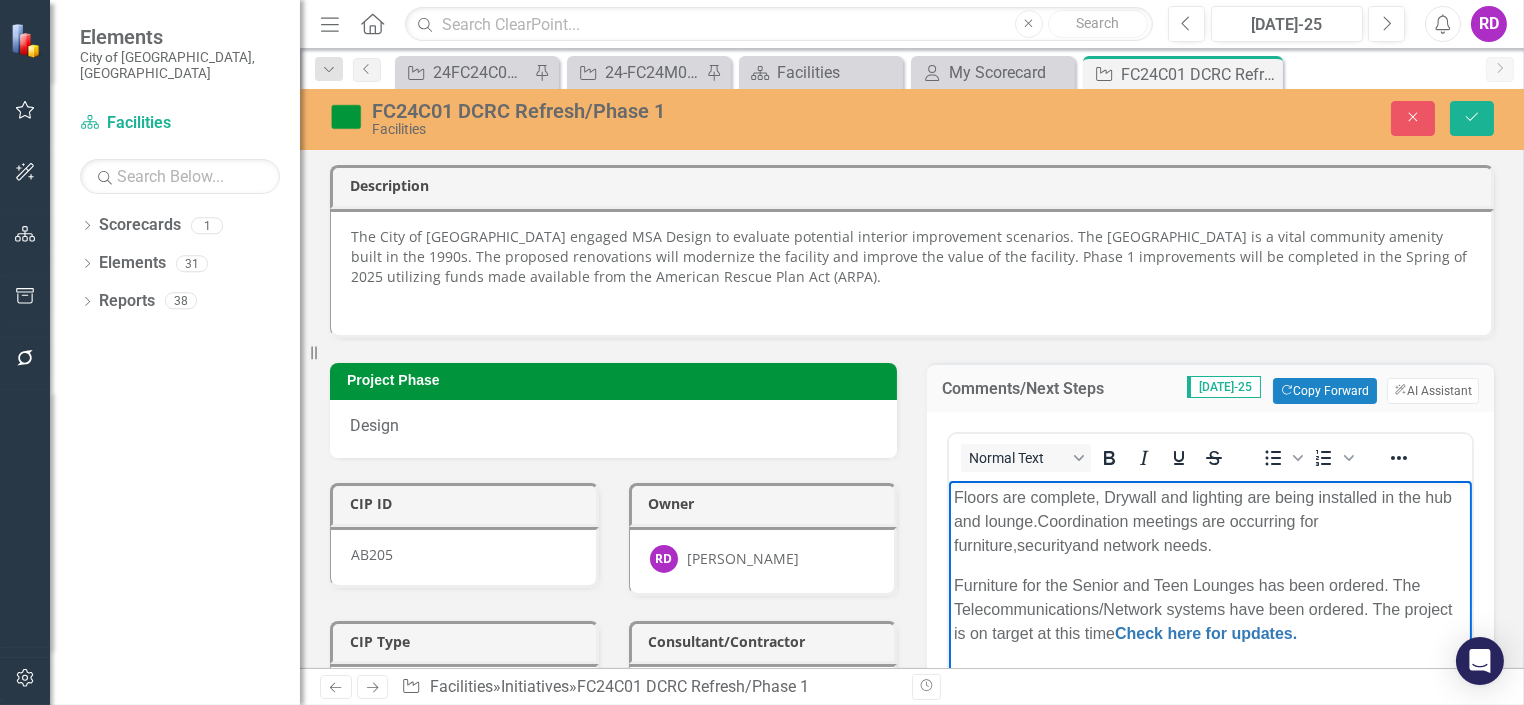 click on "Floors are complete, Drywall and lighting are being installed in the hub and lounge." at bounding box center (1202, 508) 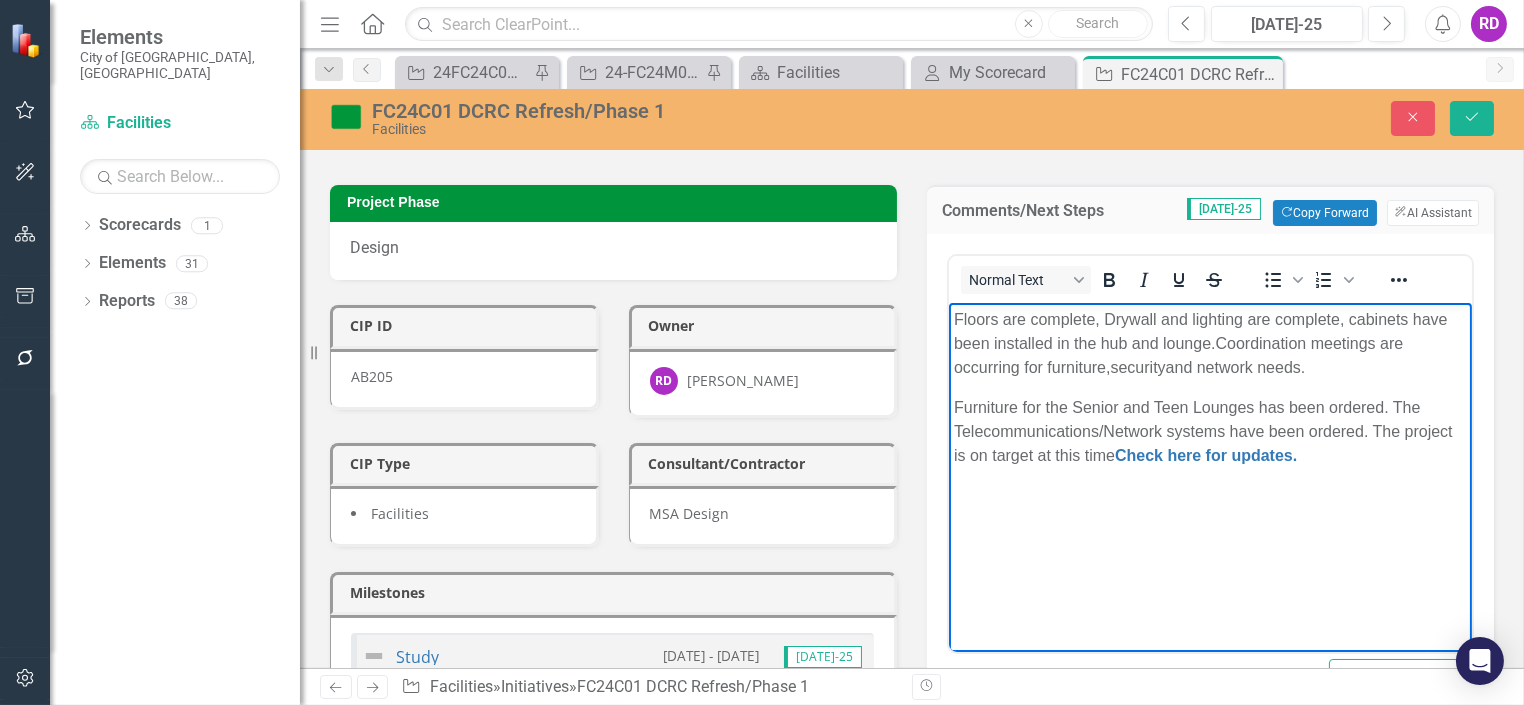 scroll, scrollTop: 181, scrollLeft: 0, axis: vertical 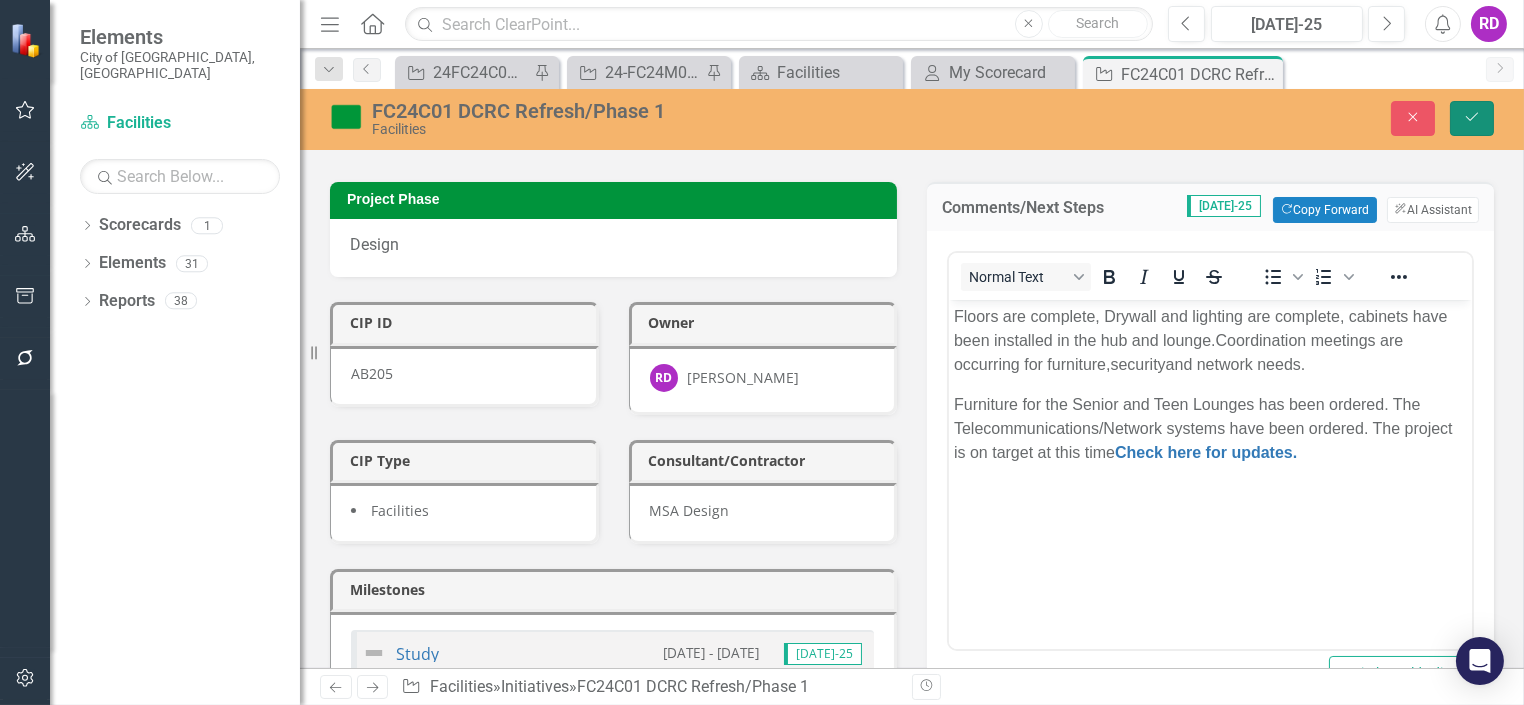 click on "Save" 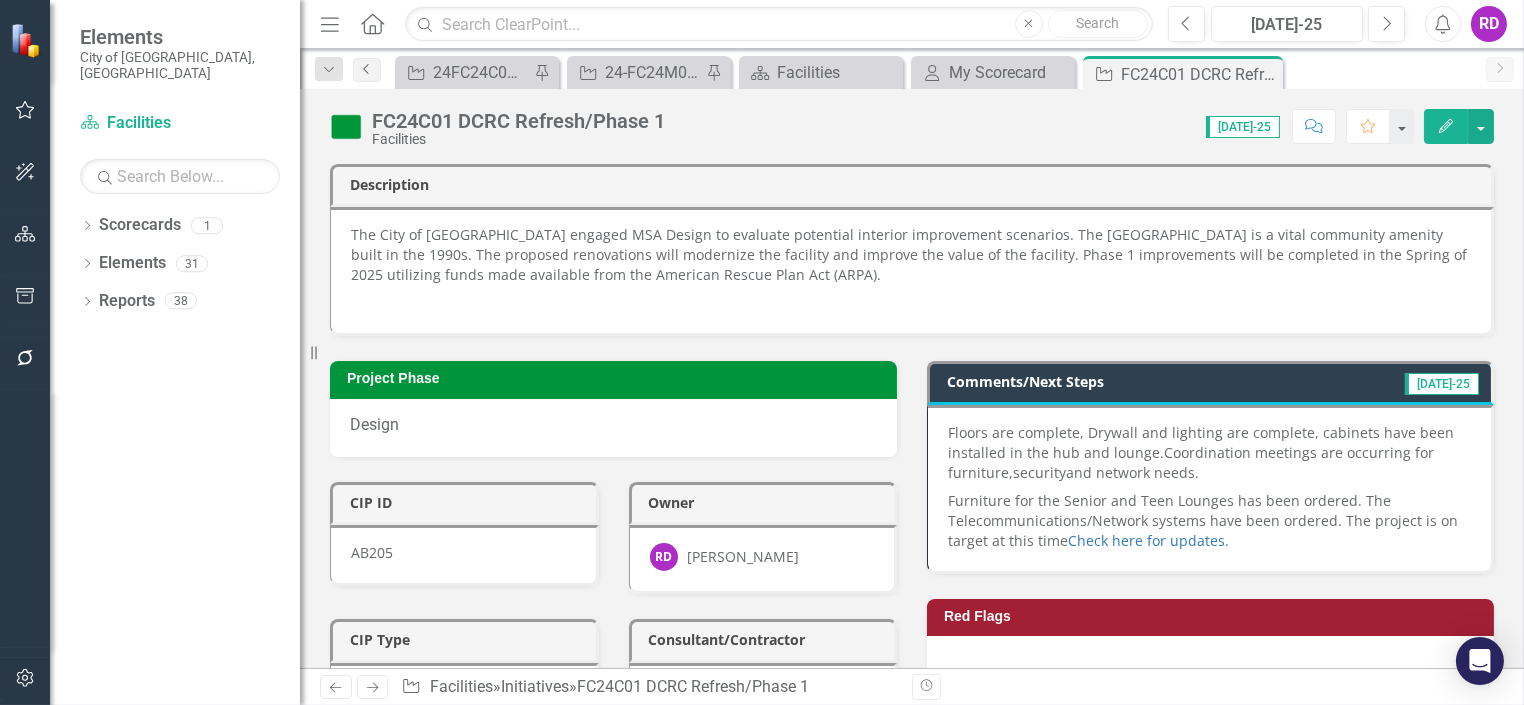 click on "Previous" 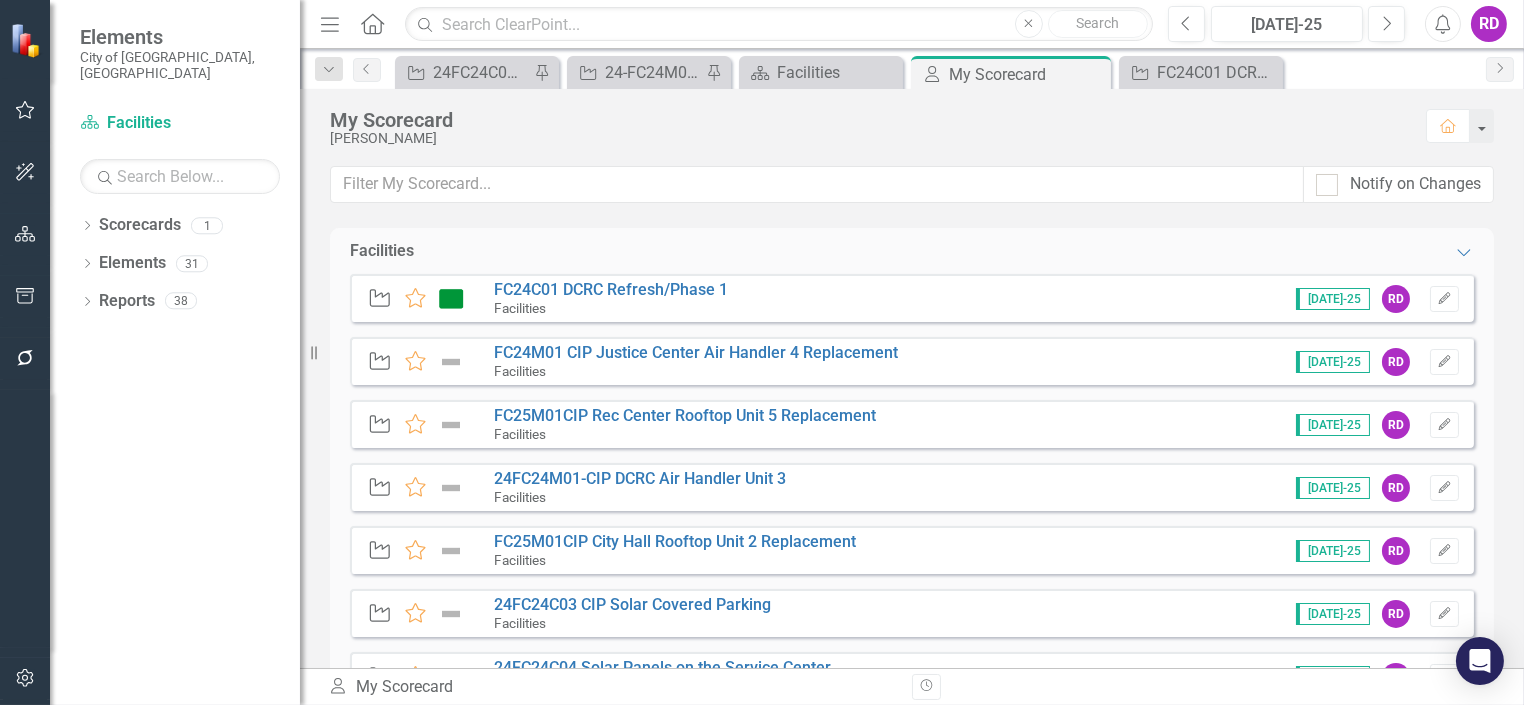 click on "Facilities" at bounding box center (696, 371) 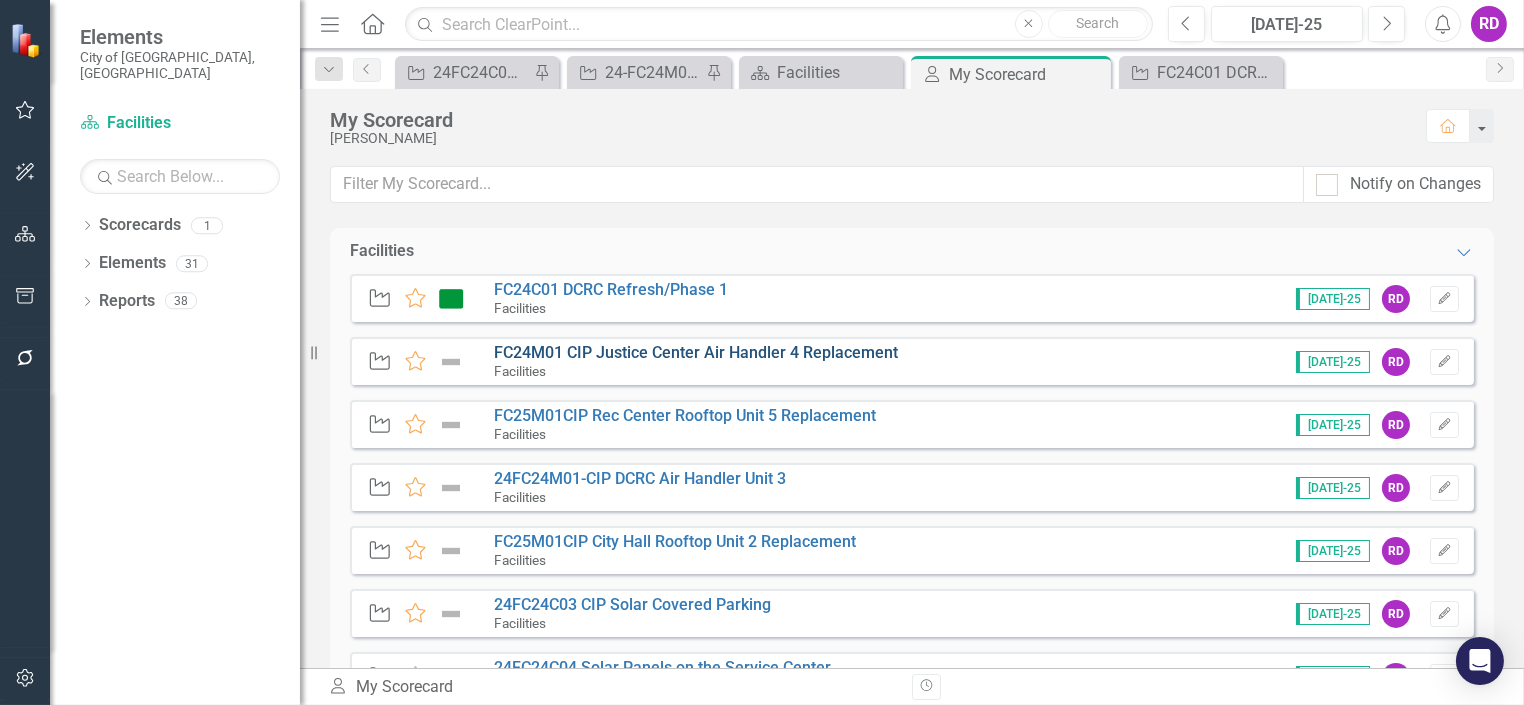 click on "FC24M01 CIP Justice Center Air Handler 4 Replacement" at bounding box center (696, 352) 